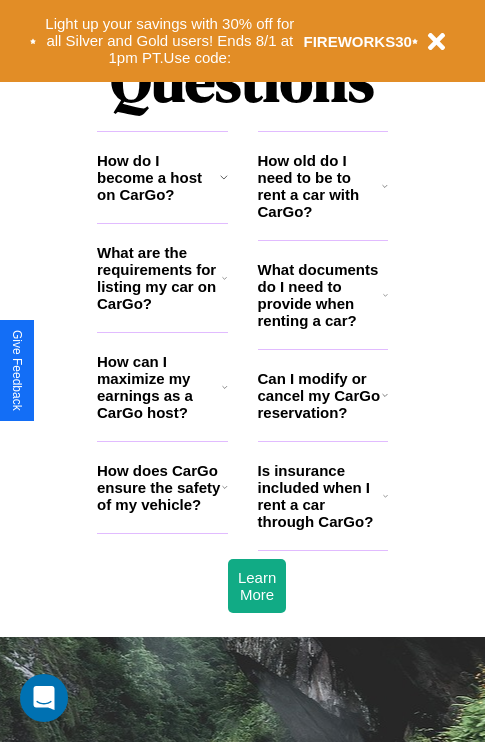 scroll, scrollTop: 2423, scrollLeft: 0, axis: vertical 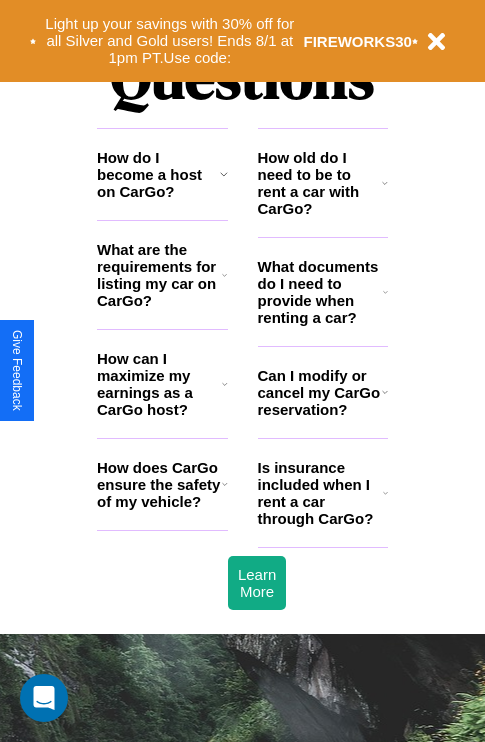 click 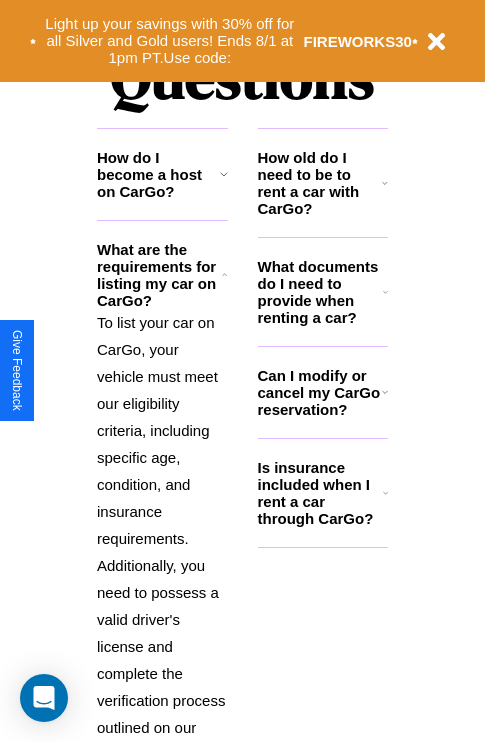click 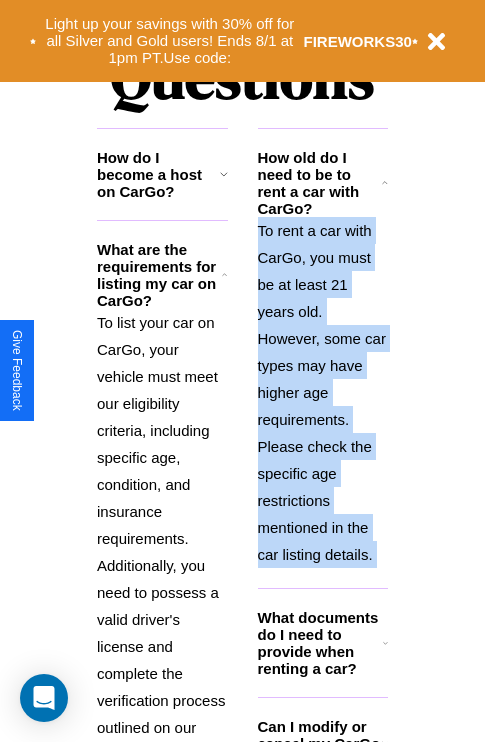 scroll, scrollTop: 0, scrollLeft: 0, axis: both 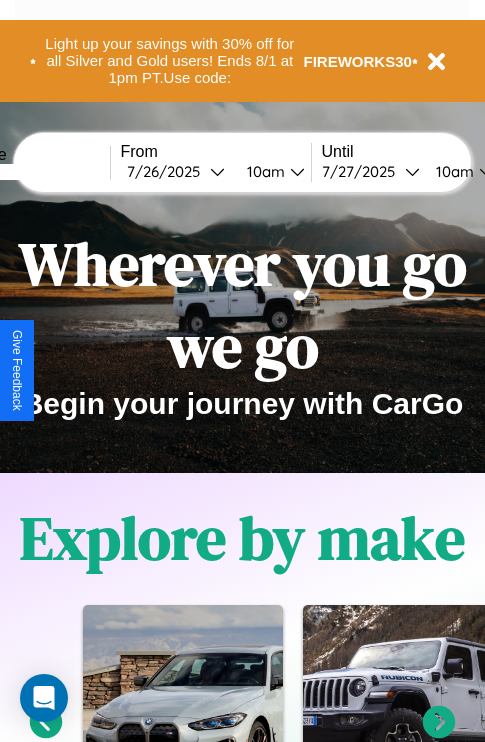 click at bounding box center [35, 172] 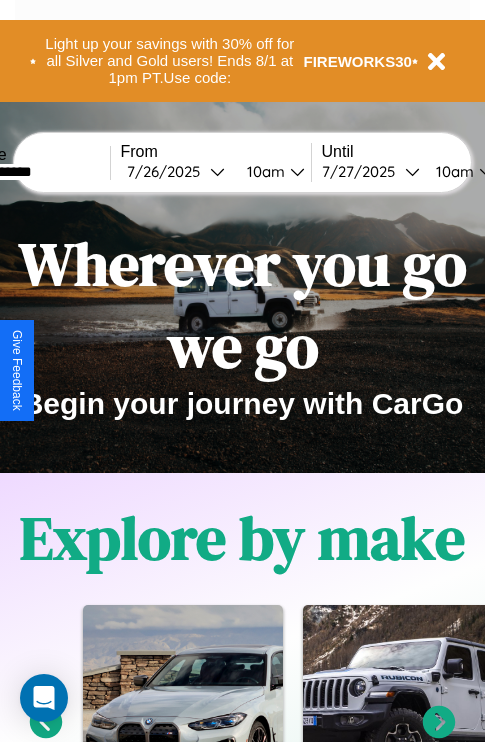 type on "**********" 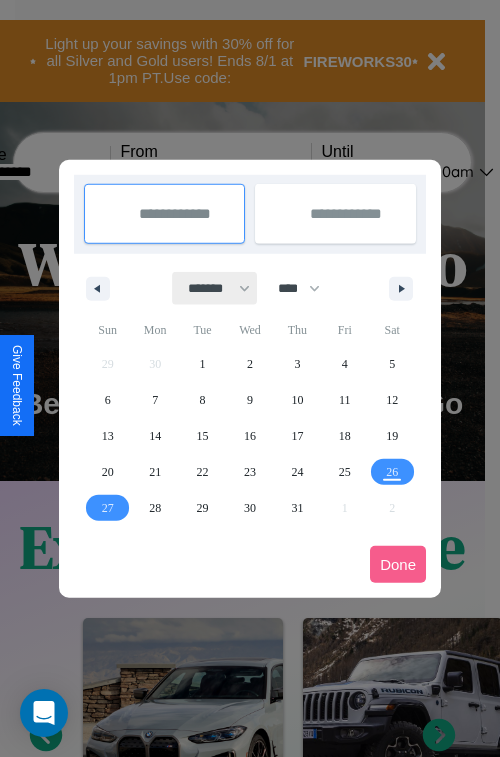 click on "******* ******** ***** ***** *** **** **** ****** ********* ******* ******** ********" at bounding box center [215, 288] 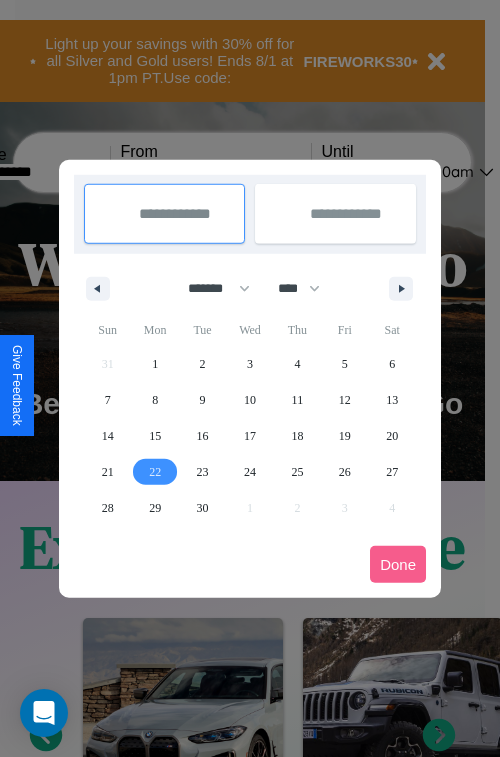 click on "22" at bounding box center (155, 472) 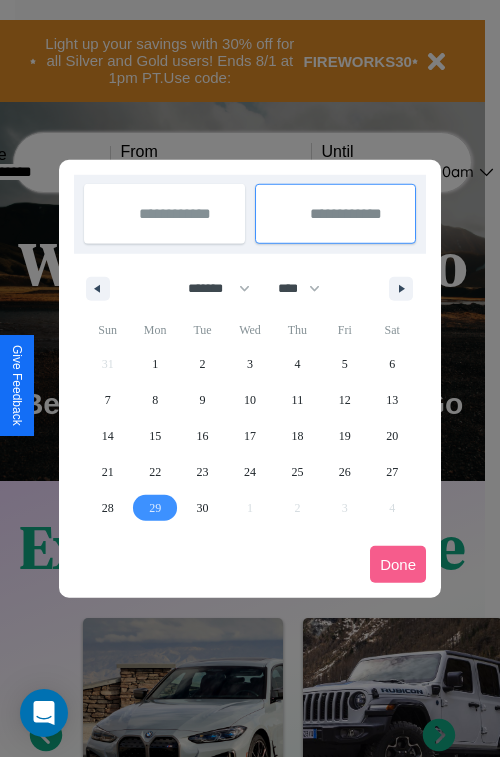 click on "29" at bounding box center [155, 508] 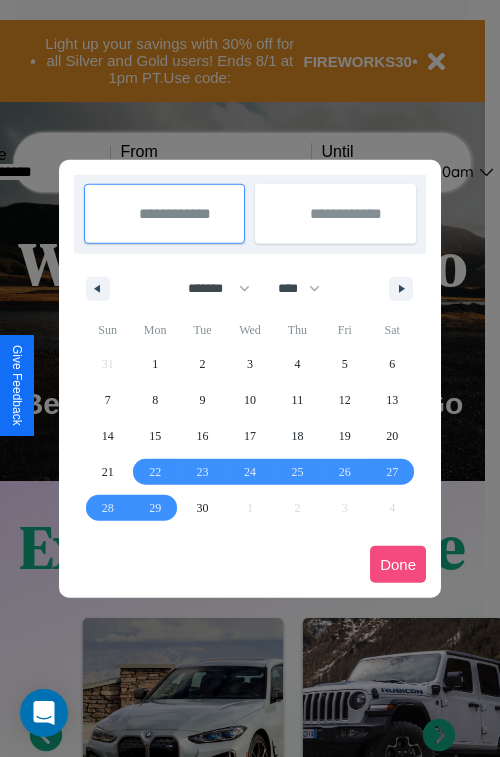 click on "Done" at bounding box center [398, 564] 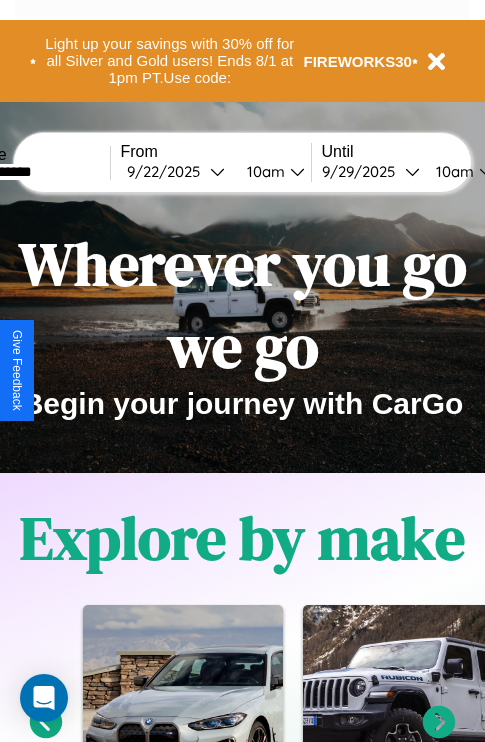 click on "10am" at bounding box center [263, 171] 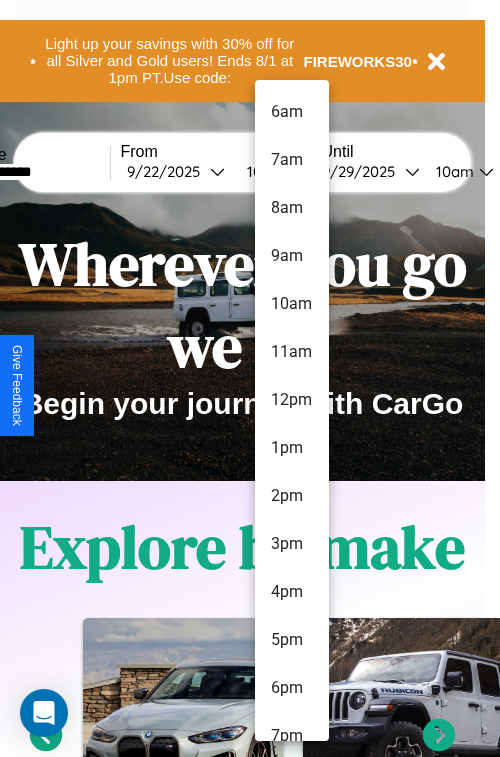 click on "1pm" at bounding box center [292, 448] 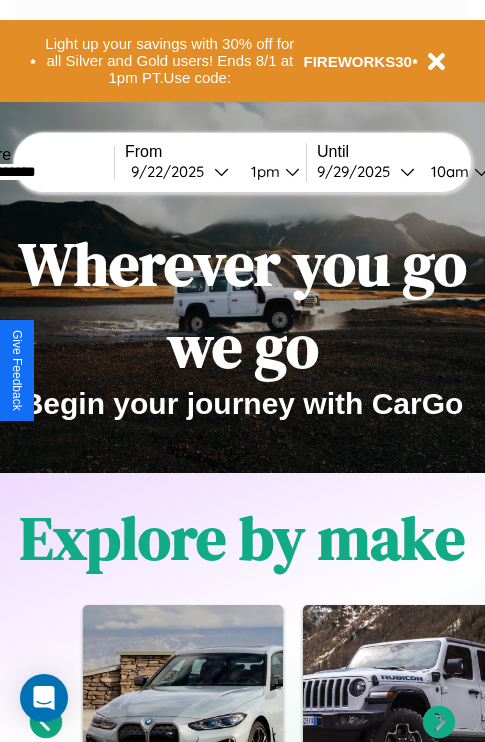 scroll, scrollTop: 0, scrollLeft: 73, axis: horizontal 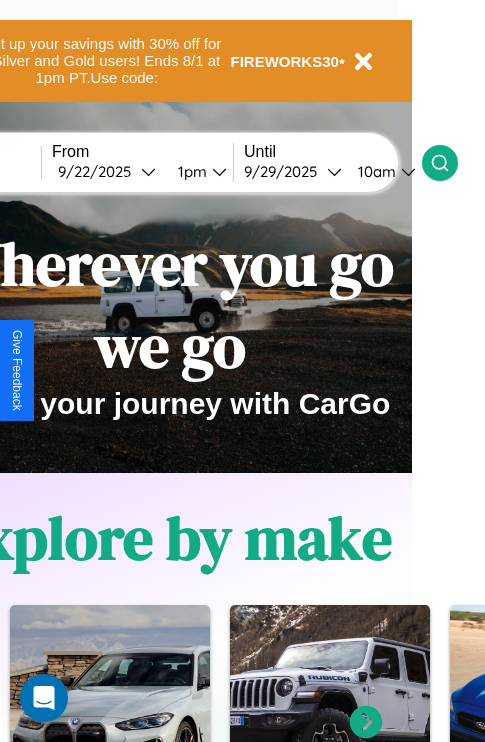 click 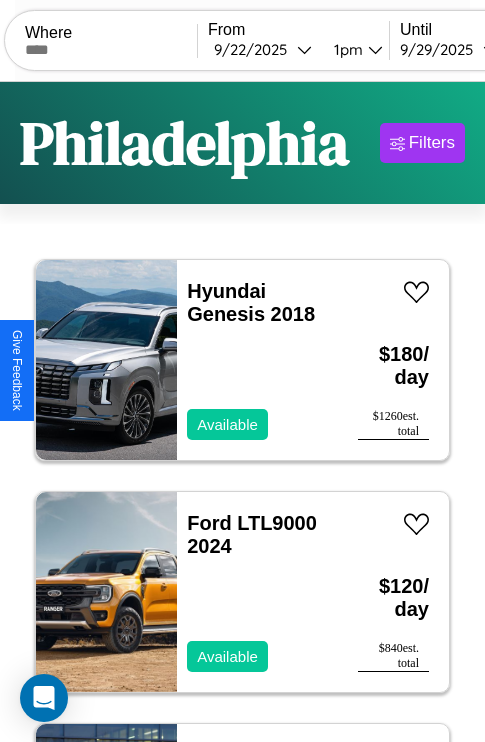 scroll, scrollTop: 95, scrollLeft: 0, axis: vertical 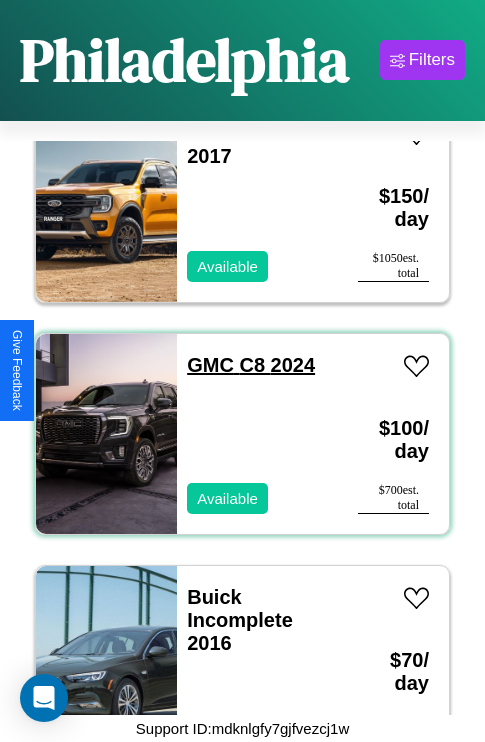 click on "GMC   C8   2024" at bounding box center [251, 365] 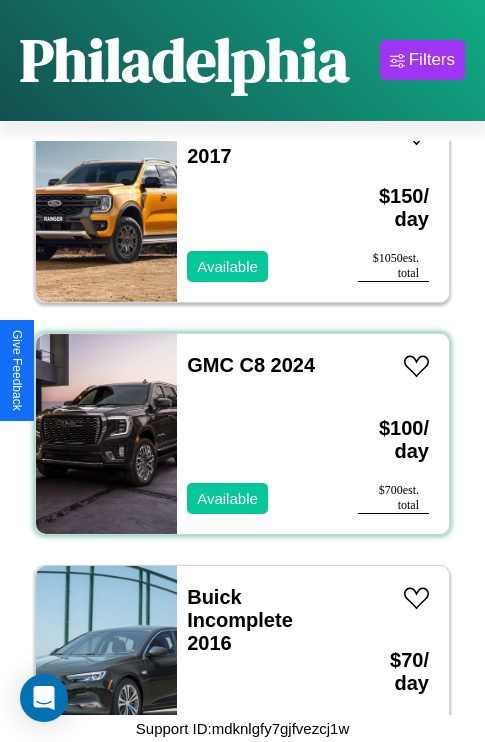 click on "GMC   C8   2024 Available" at bounding box center [257, 434] 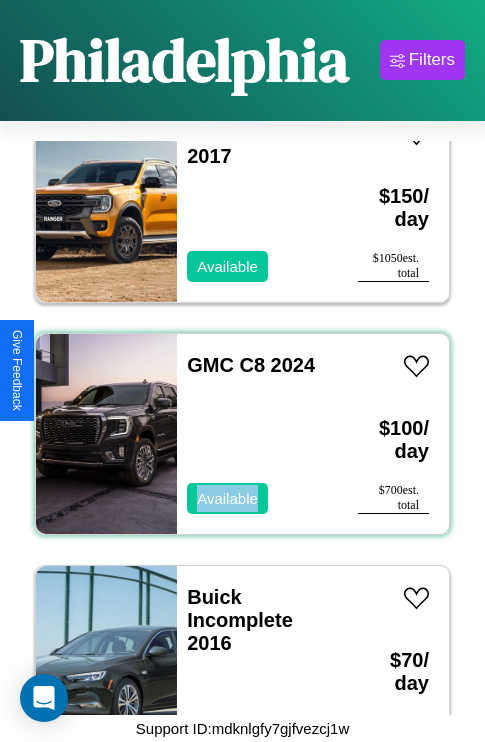 click on "GMC   C8   2024 Available" at bounding box center (257, 434) 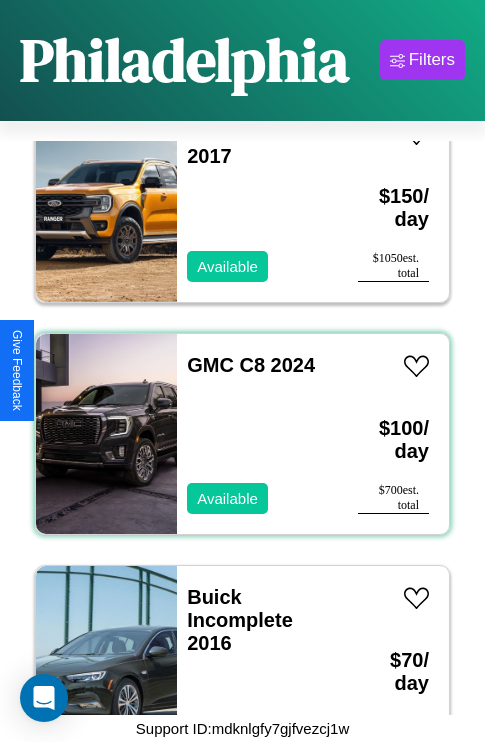 click on "GMC   C8   2024 Available" at bounding box center (257, 434) 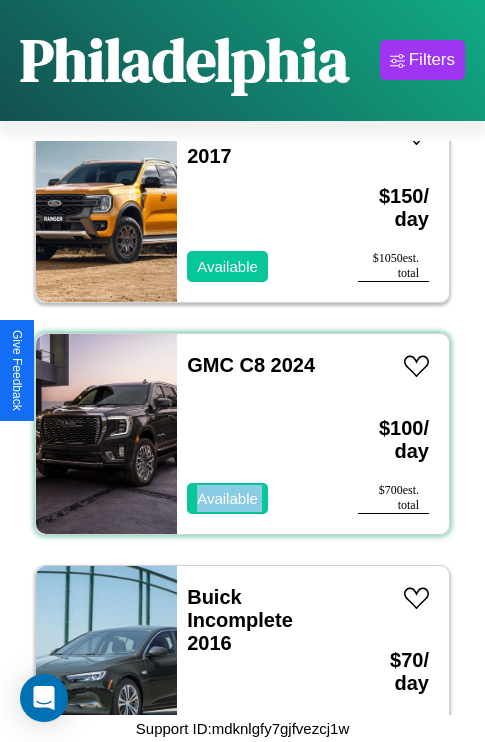 click on "GMC   C8   2024 Available" at bounding box center [257, 434] 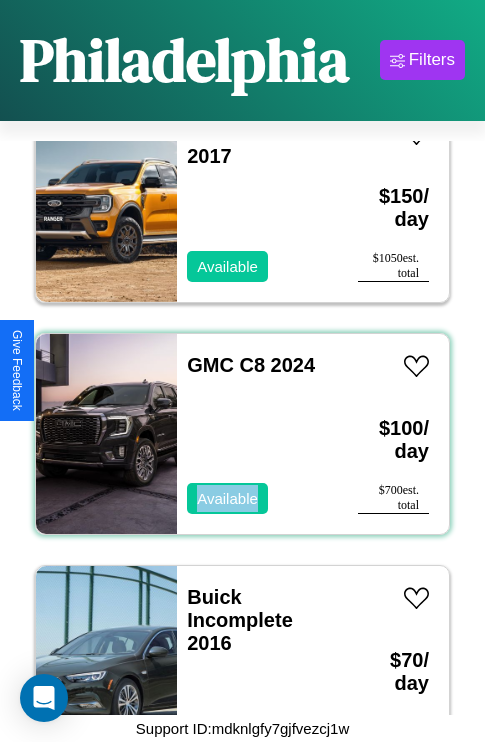 click on "GMC   C8   2024 Available" at bounding box center [257, 434] 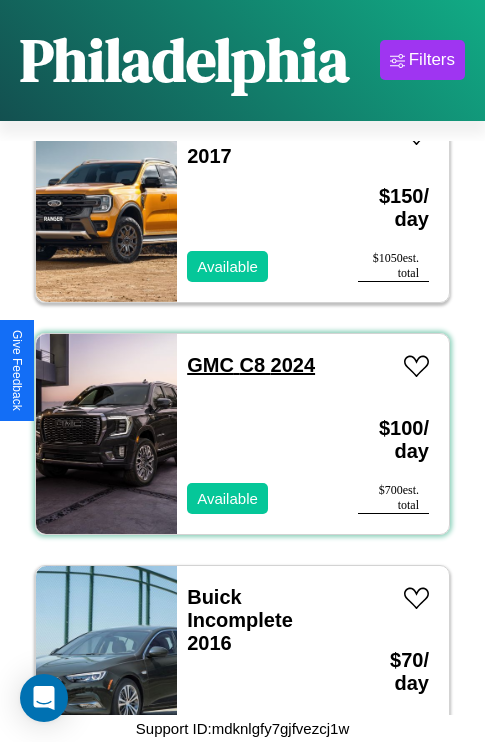 click on "GMC   C8   2024" at bounding box center [251, 365] 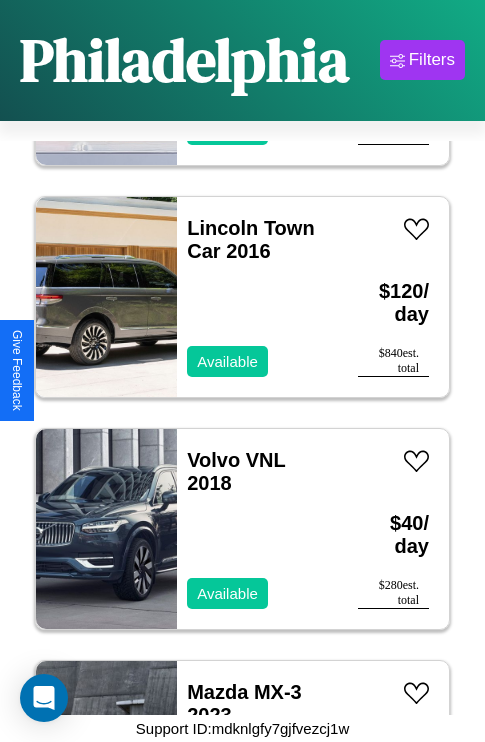 scroll, scrollTop: 1931, scrollLeft: 0, axis: vertical 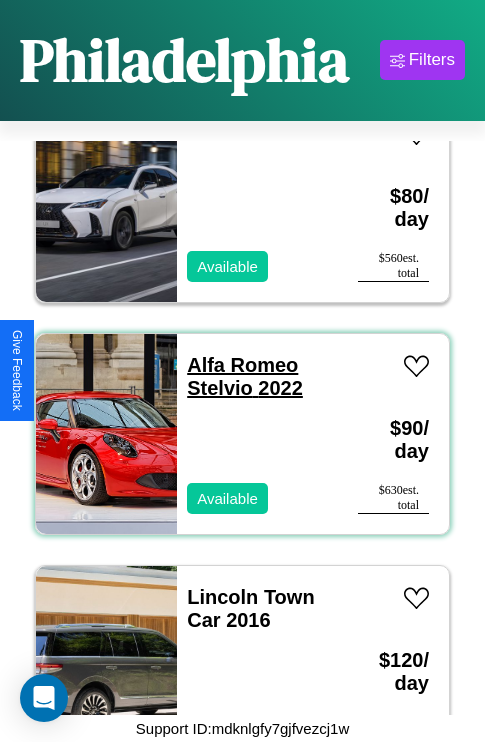 click on "Alfa Romeo   Stelvio   2022" at bounding box center [245, 376] 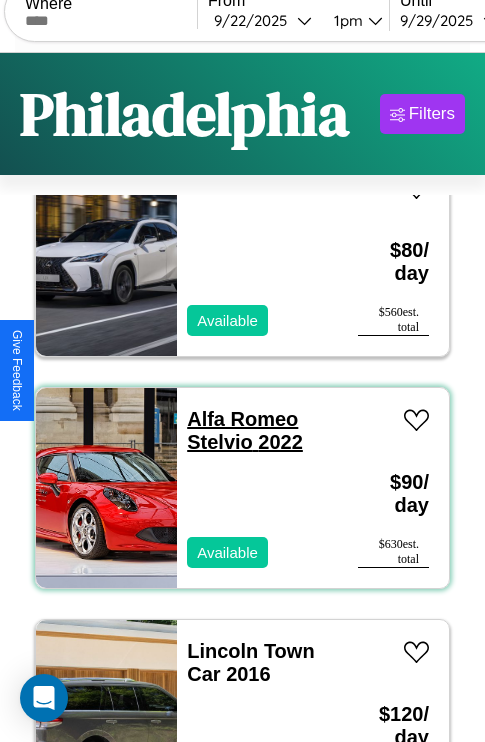 scroll, scrollTop: 0, scrollLeft: 0, axis: both 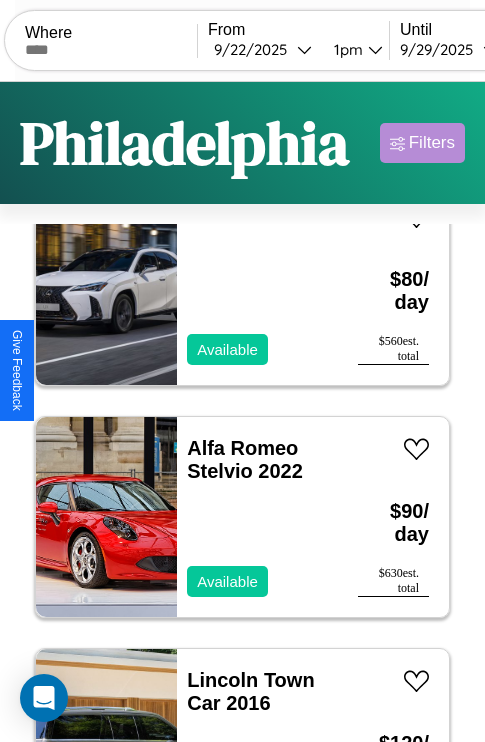 click on "Filters" at bounding box center (432, 143) 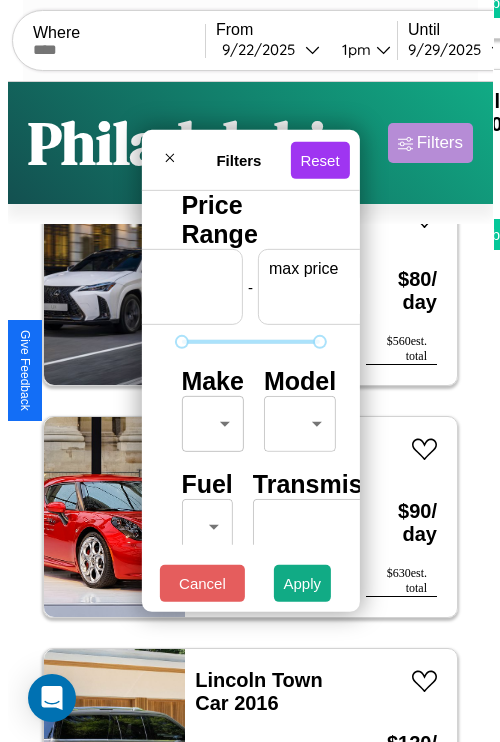 scroll, scrollTop: 0, scrollLeft: 124, axis: horizontal 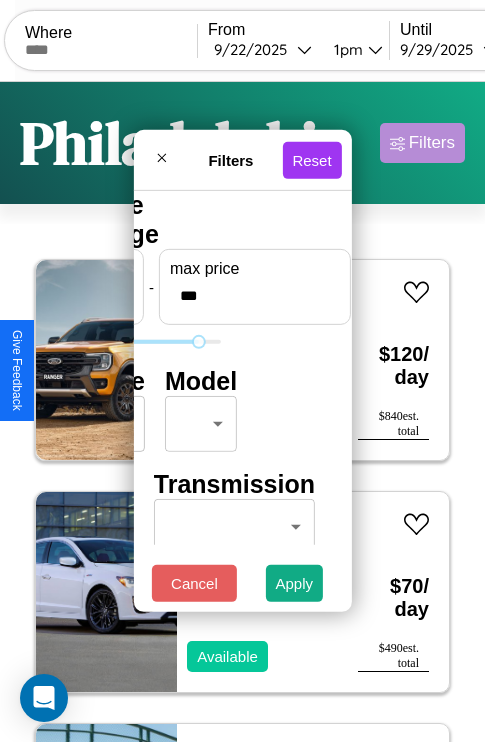 type on "***" 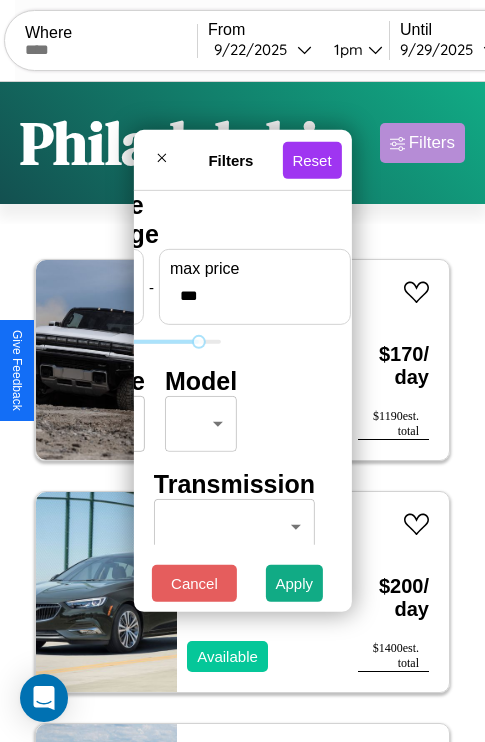 scroll, scrollTop: 0, scrollLeft: 0, axis: both 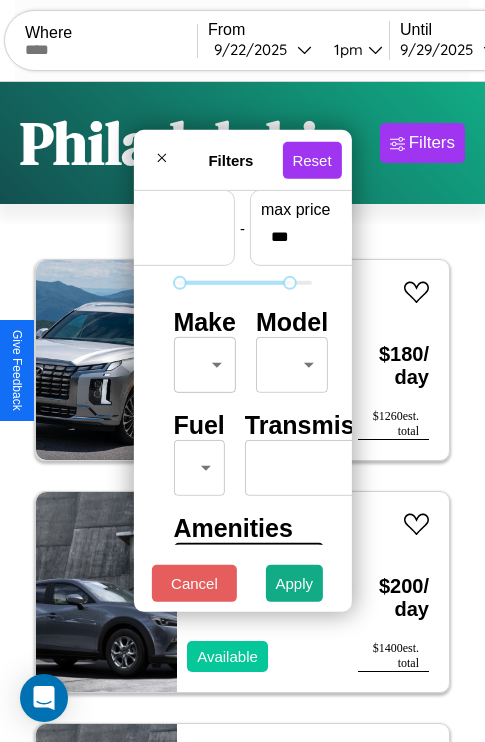 type on "**" 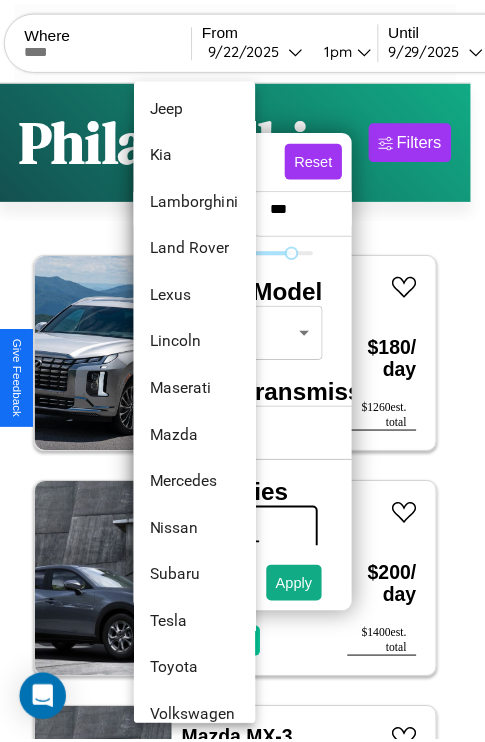 scroll, scrollTop: 1083, scrollLeft: 0, axis: vertical 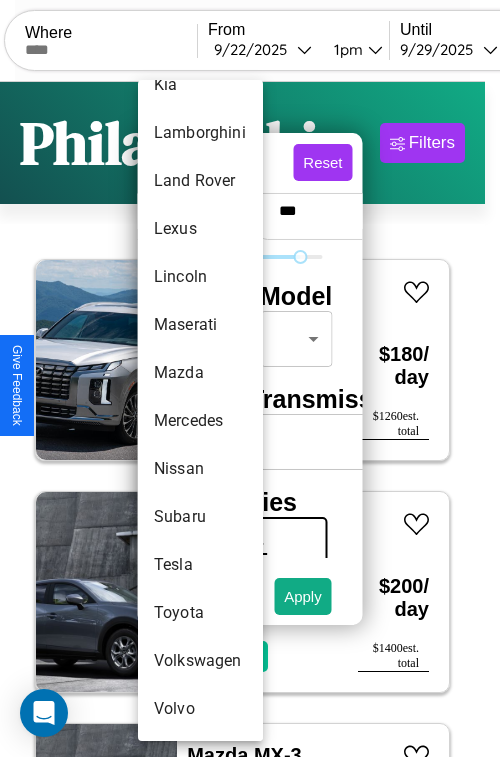 click on "Toyota" at bounding box center [200, 613] 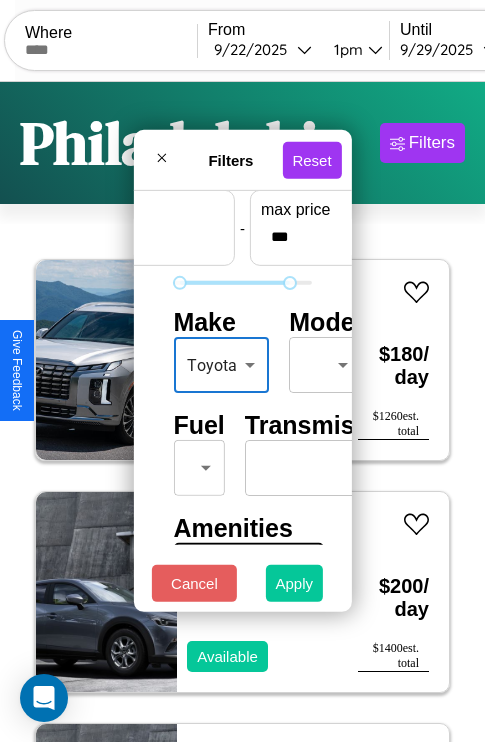 click on "Apply" at bounding box center (295, 583) 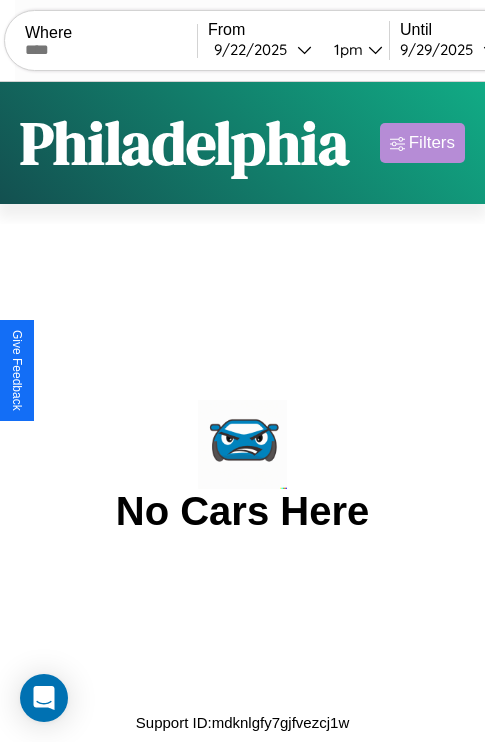 click on "Filters" at bounding box center (432, 143) 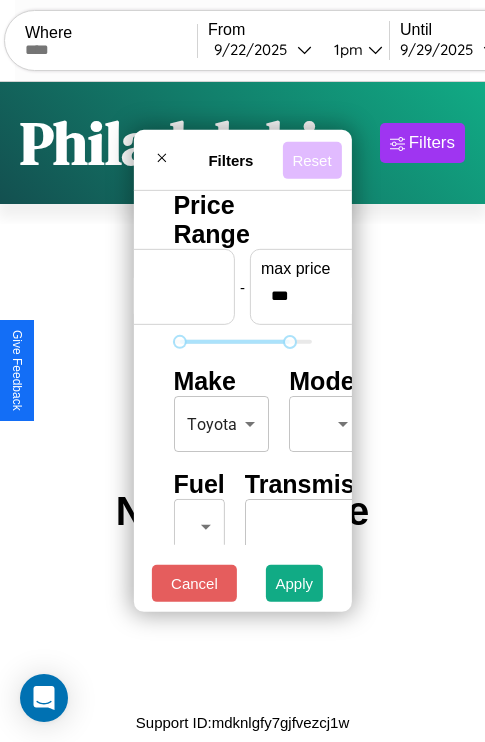 click on "Reset" at bounding box center [311, 159] 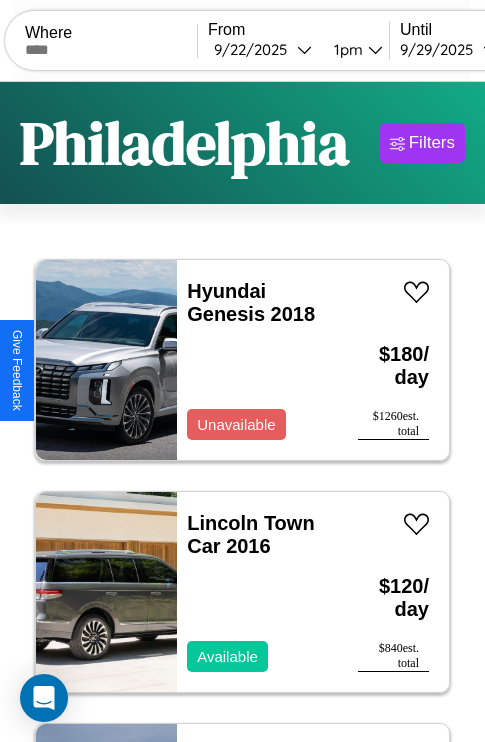 scroll, scrollTop: 95, scrollLeft: 0, axis: vertical 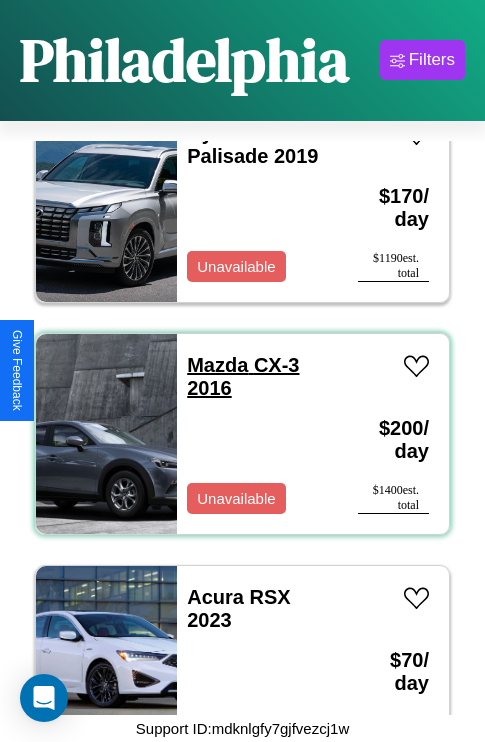click on "Mazda   CX-3   2016" at bounding box center [243, 376] 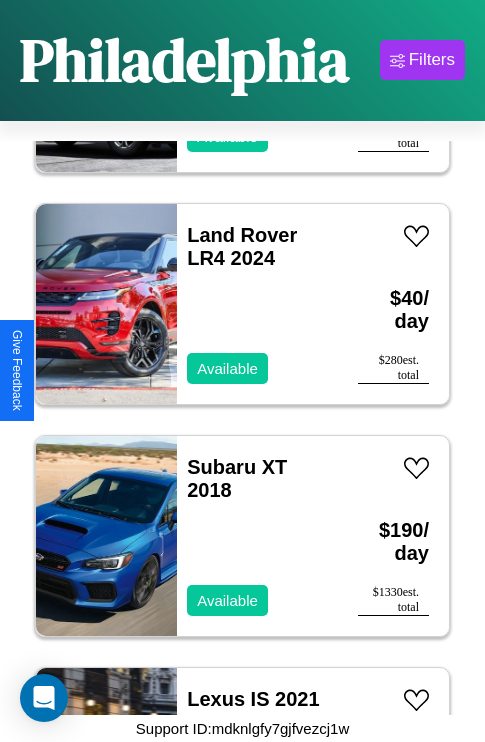 scroll, scrollTop: 771, scrollLeft: 0, axis: vertical 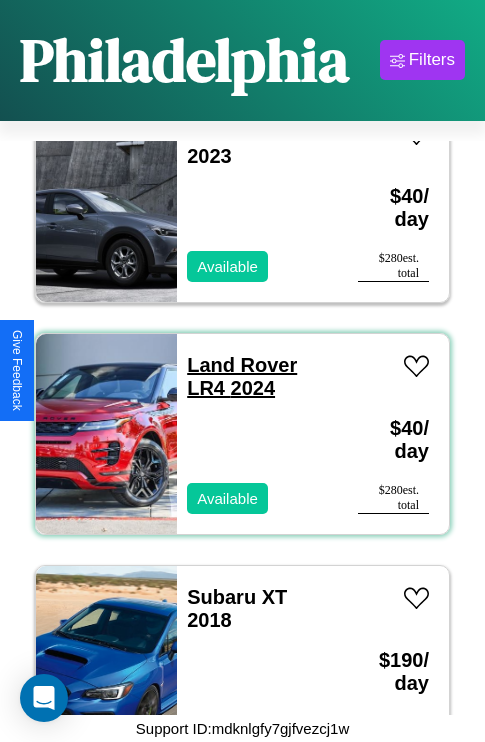 click on "Land Rover   LR4   2024" at bounding box center (242, 376) 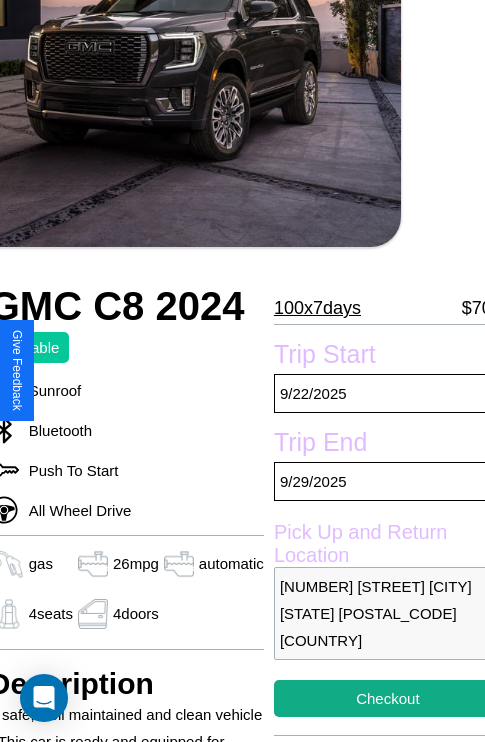 scroll, scrollTop: 134, scrollLeft: 84, axis: both 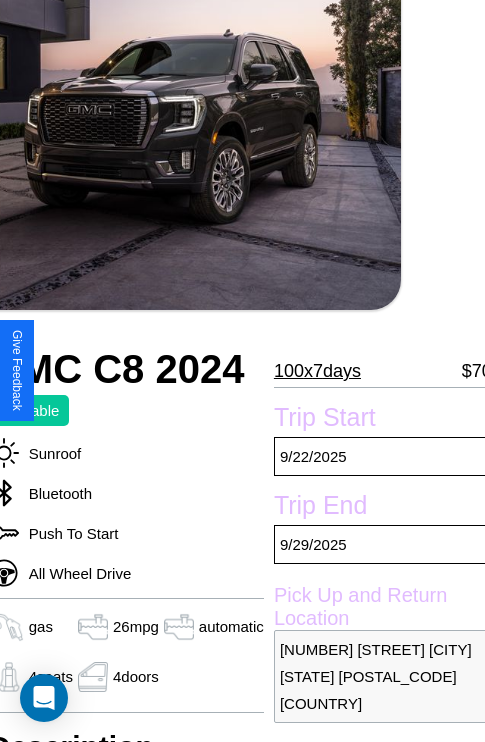 click on "100  x  7  days" at bounding box center (317, 371) 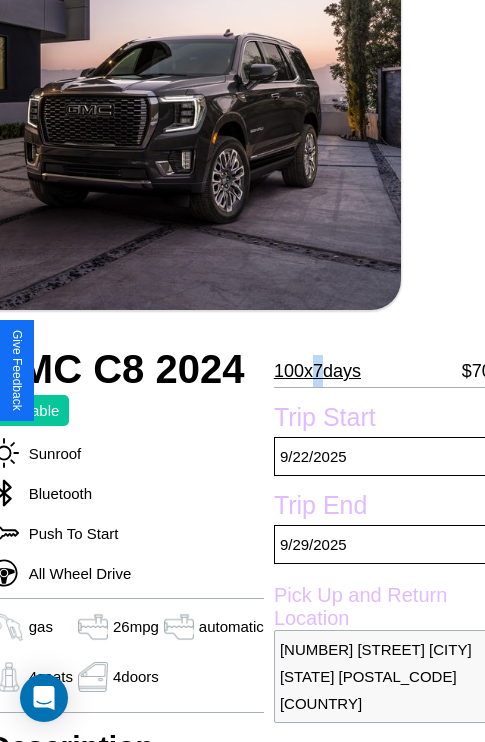 click on "100  x  7  days" at bounding box center (317, 371) 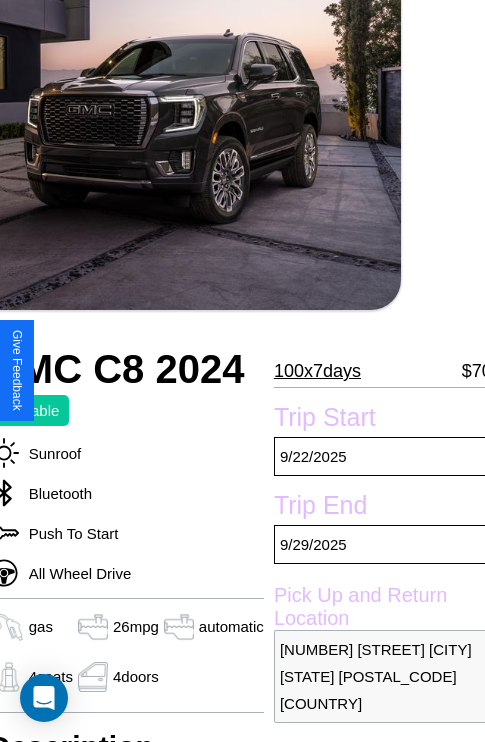click on "100  x  7  days" at bounding box center (317, 371) 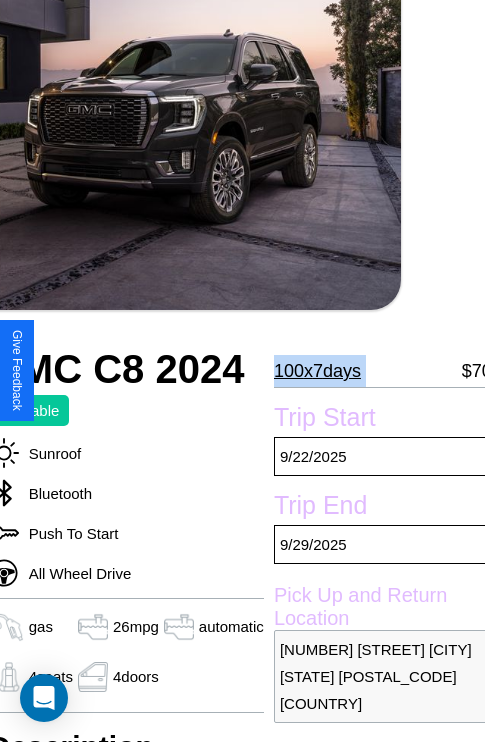 click on "100  x  7  days" at bounding box center (317, 371) 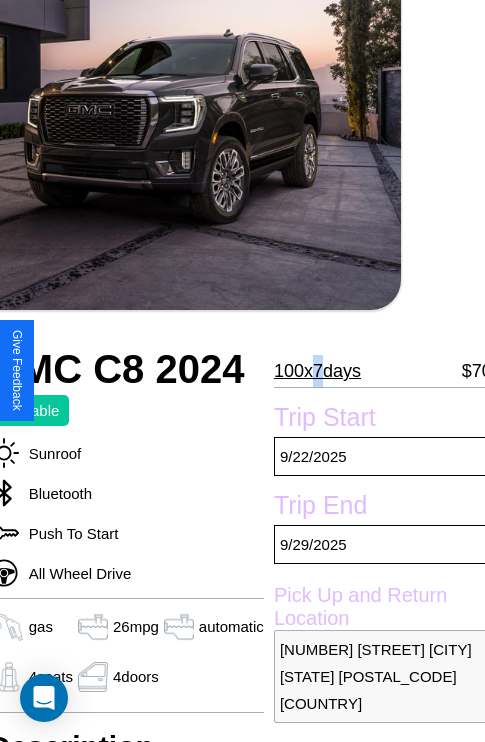 click on "100  x  7  days" at bounding box center [317, 371] 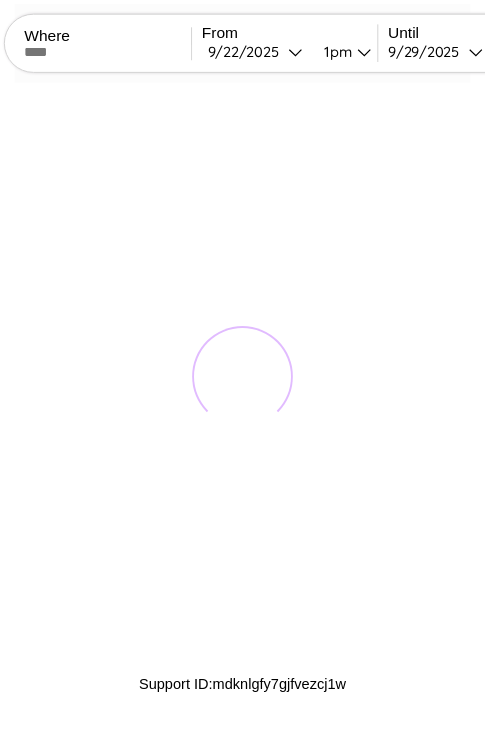 scroll, scrollTop: 0, scrollLeft: 0, axis: both 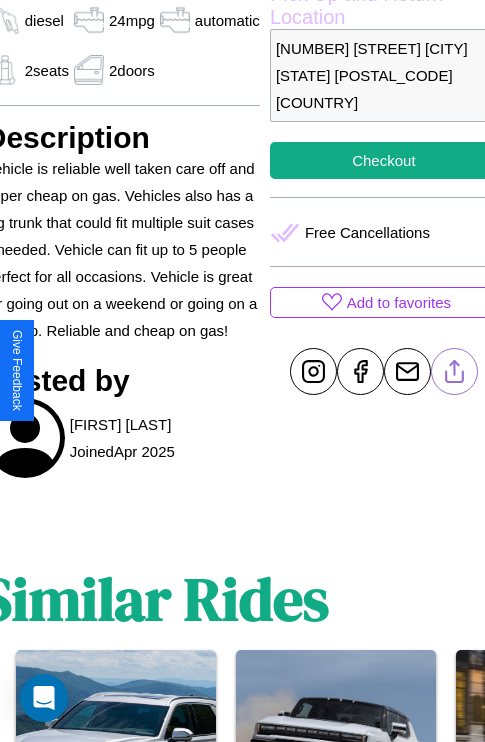 click 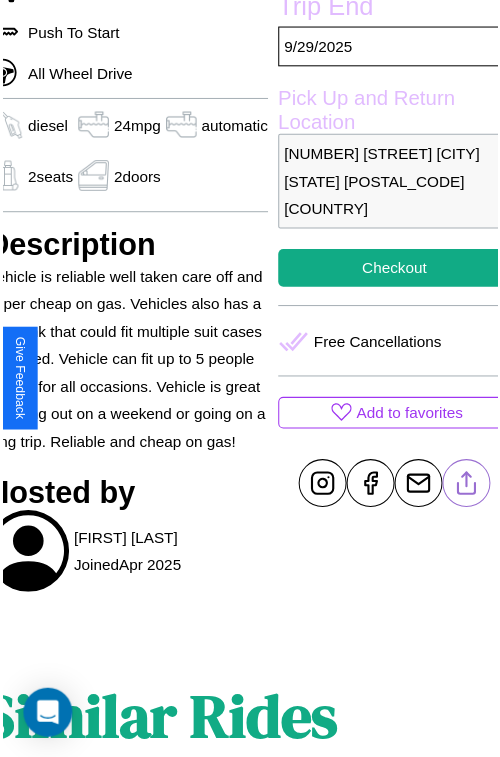 scroll, scrollTop: 180, scrollLeft: 88, axis: both 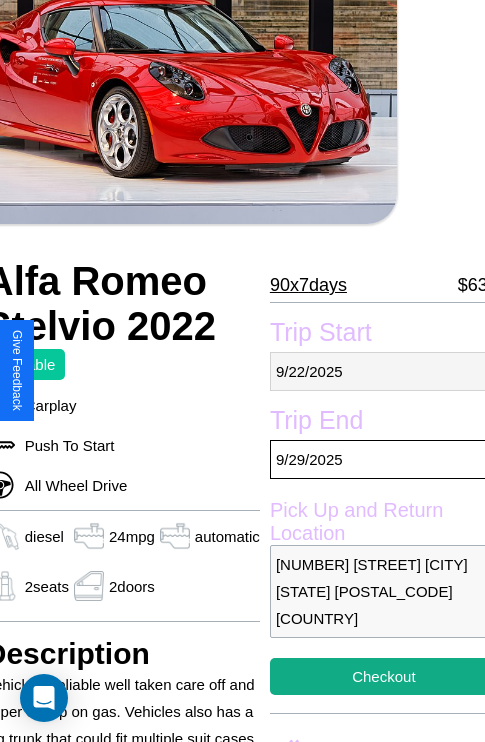 click on "9 / 22 / 2025" at bounding box center (384, 371) 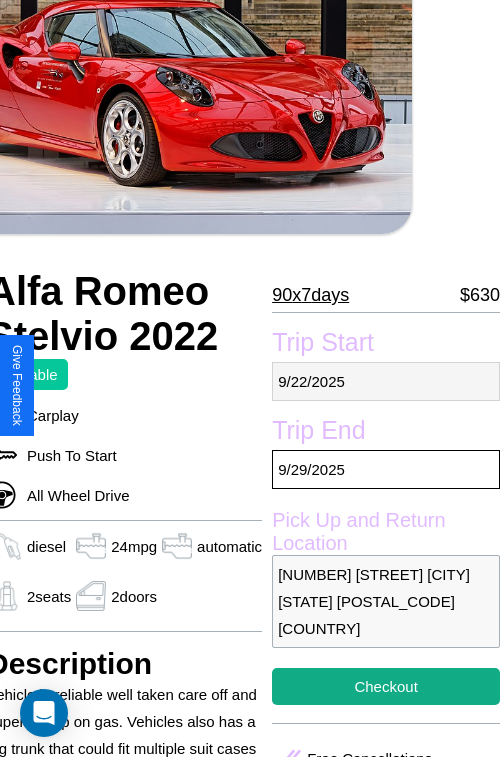 select on "*" 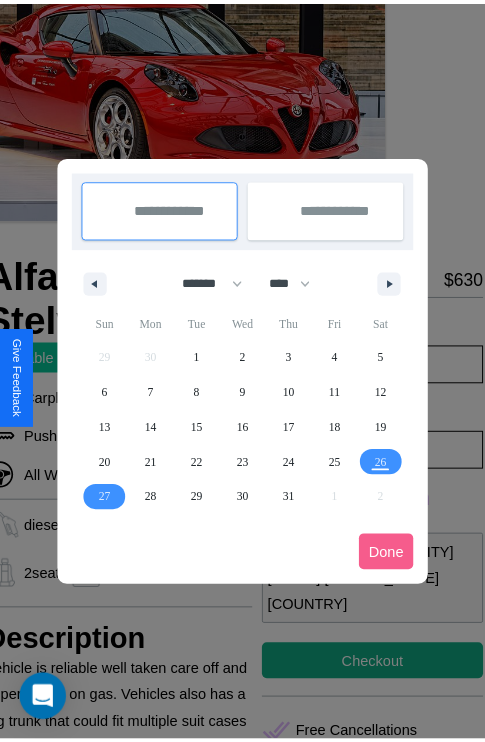 scroll, scrollTop: 0, scrollLeft: 88, axis: horizontal 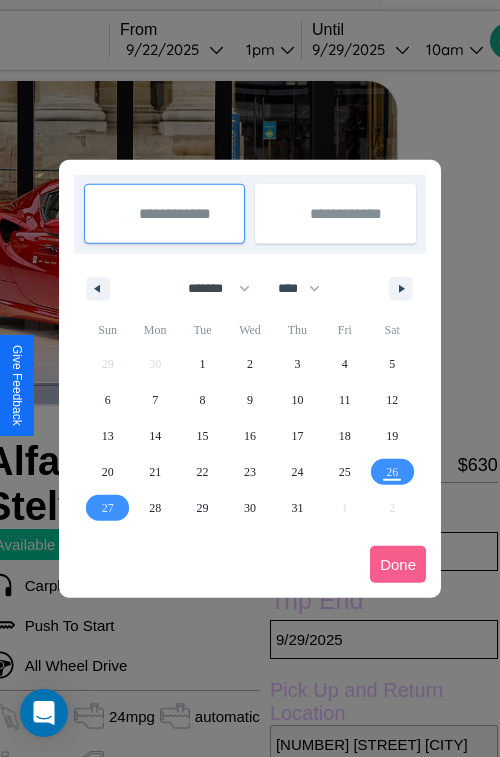 click at bounding box center (250, 378) 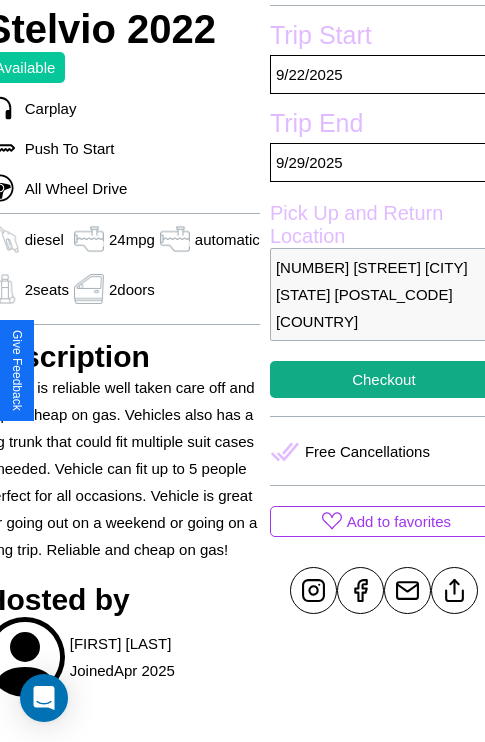 scroll, scrollTop: 485, scrollLeft: 88, axis: both 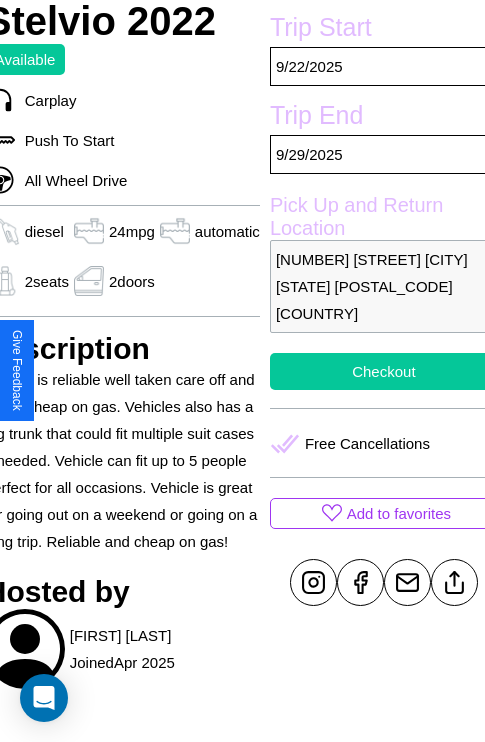 click on "Checkout" at bounding box center (384, 371) 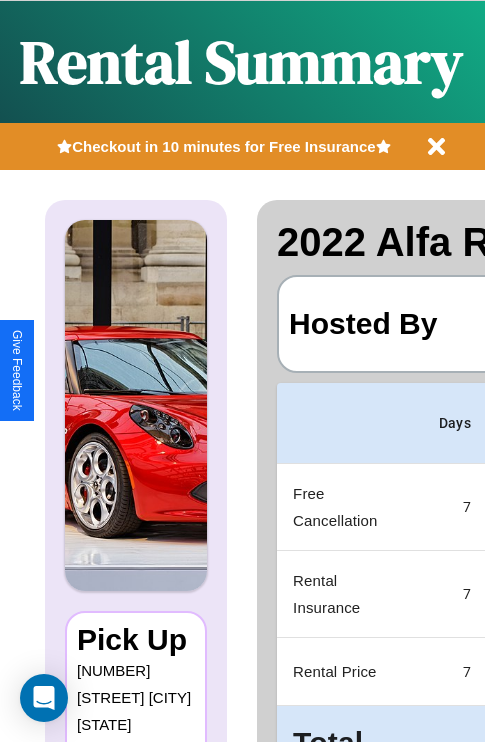 scroll, scrollTop: 0, scrollLeft: 397, axis: horizontal 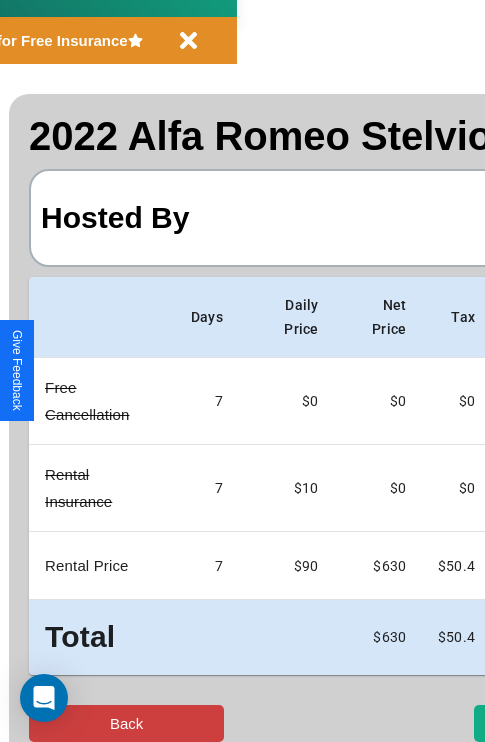click on "Back" at bounding box center (126, 723) 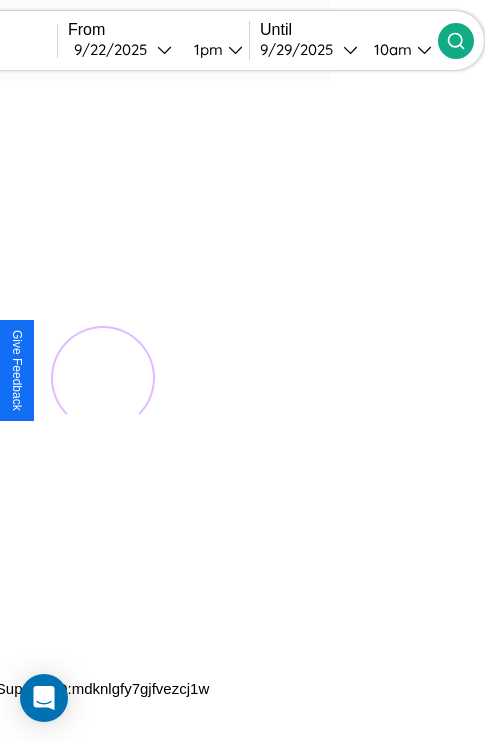 scroll, scrollTop: 0, scrollLeft: 0, axis: both 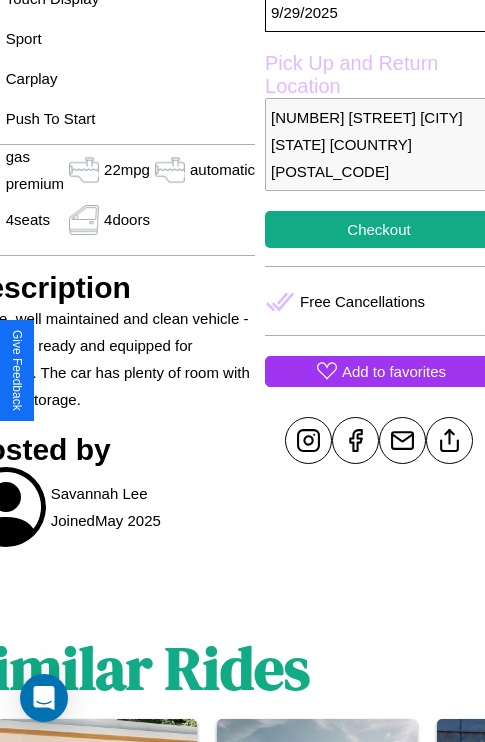 click on "Add to favorites" at bounding box center (394, 371) 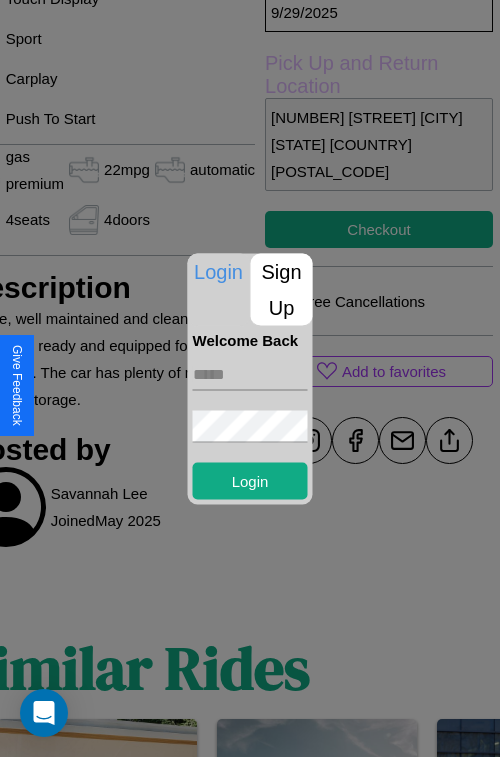 click at bounding box center [250, 374] 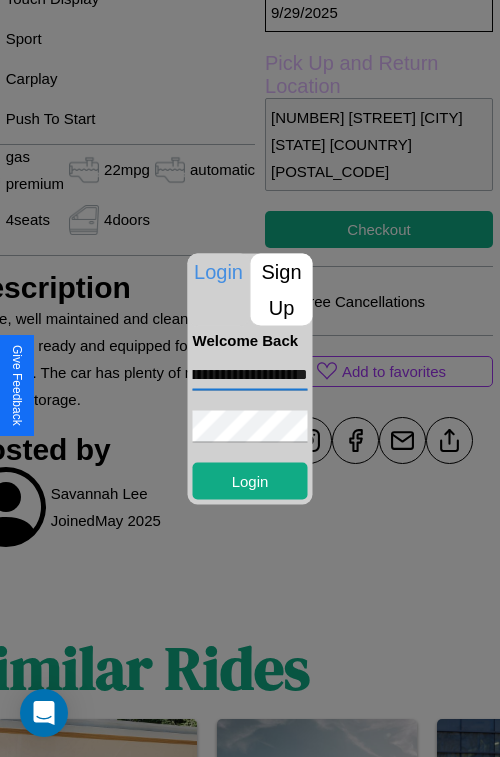 scroll, scrollTop: 0, scrollLeft: 91, axis: horizontal 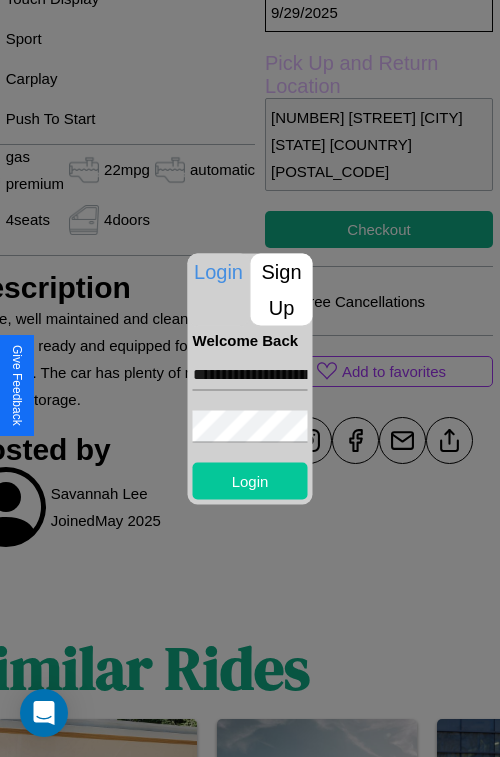 click on "Login" at bounding box center (250, 480) 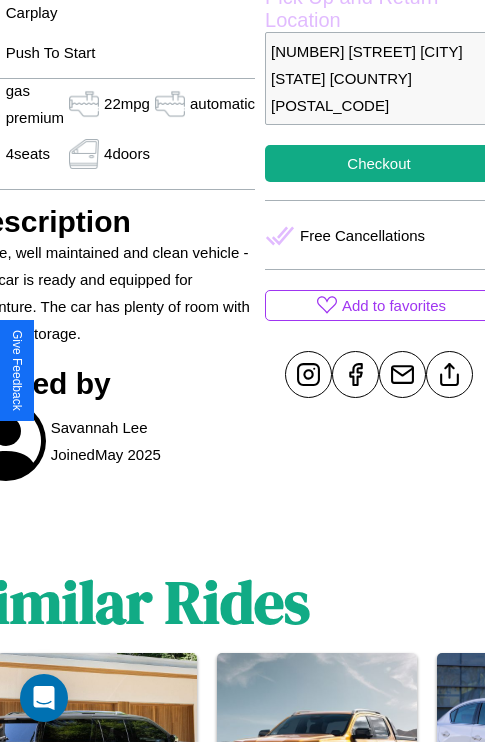 scroll, scrollTop: 696, scrollLeft: 107, axis: both 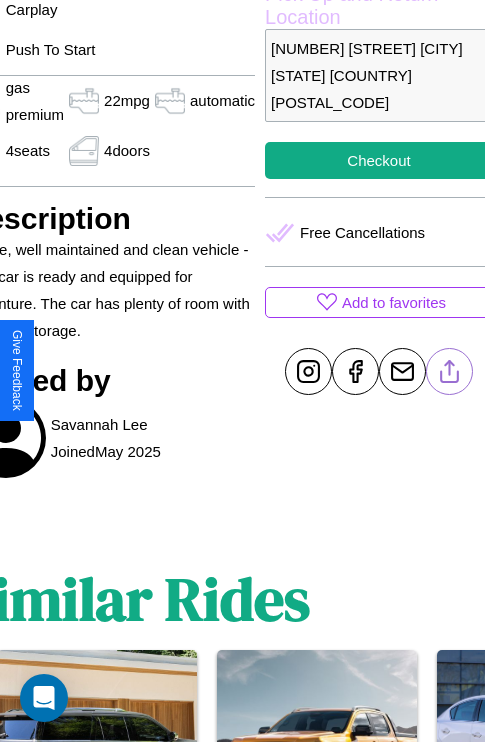 click 